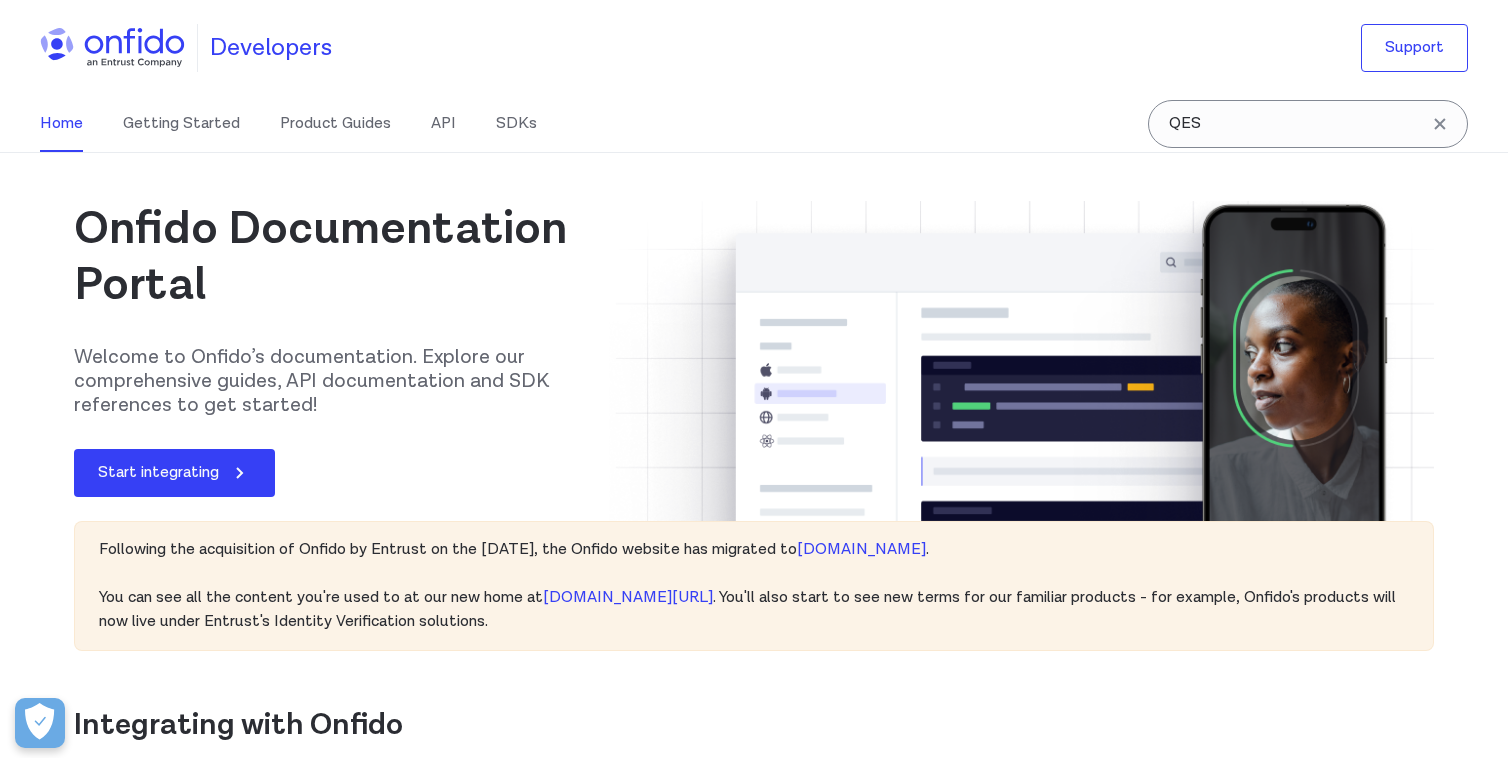 scroll, scrollTop: 0, scrollLeft: 0, axis: both 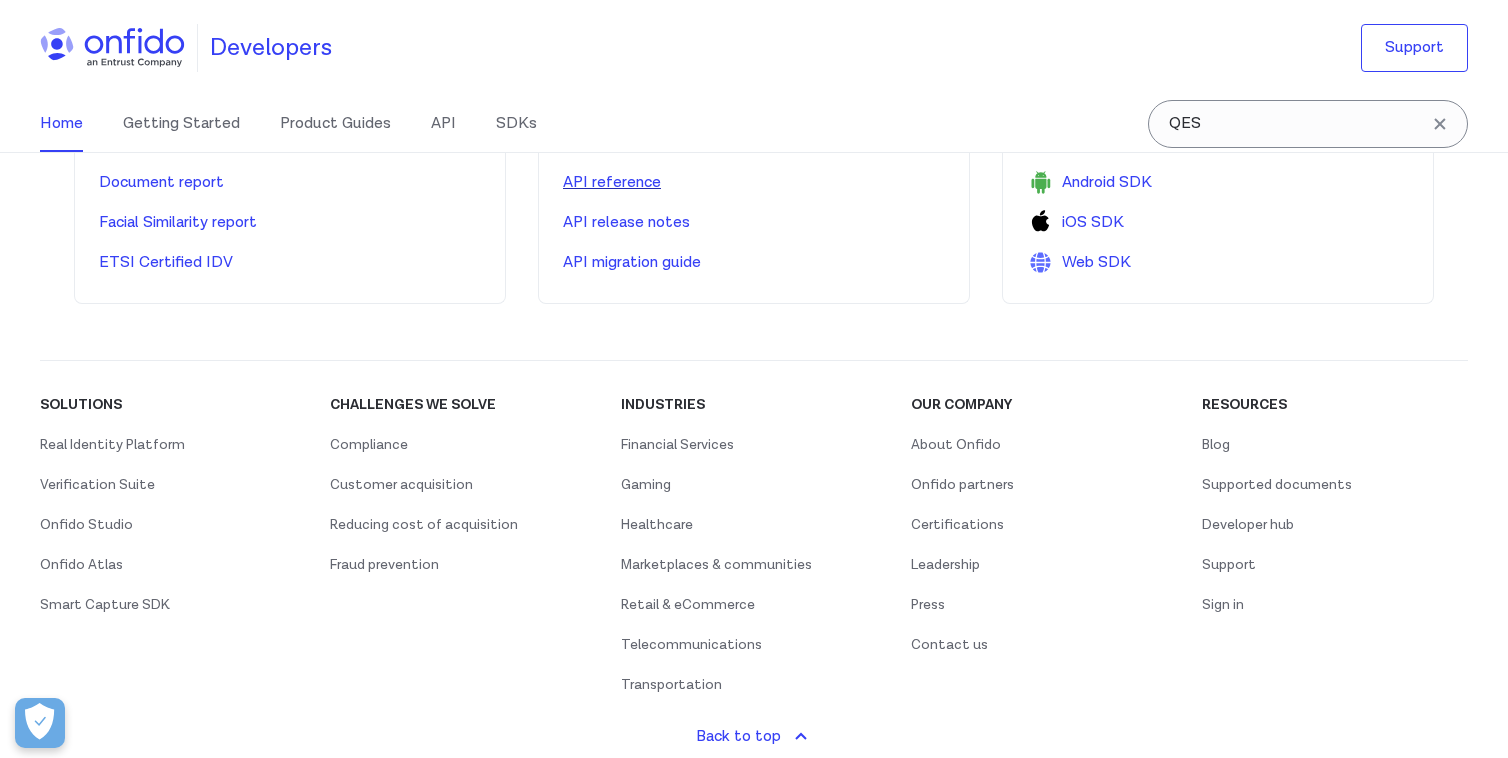 click on "API reference" at bounding box center [612, 183] 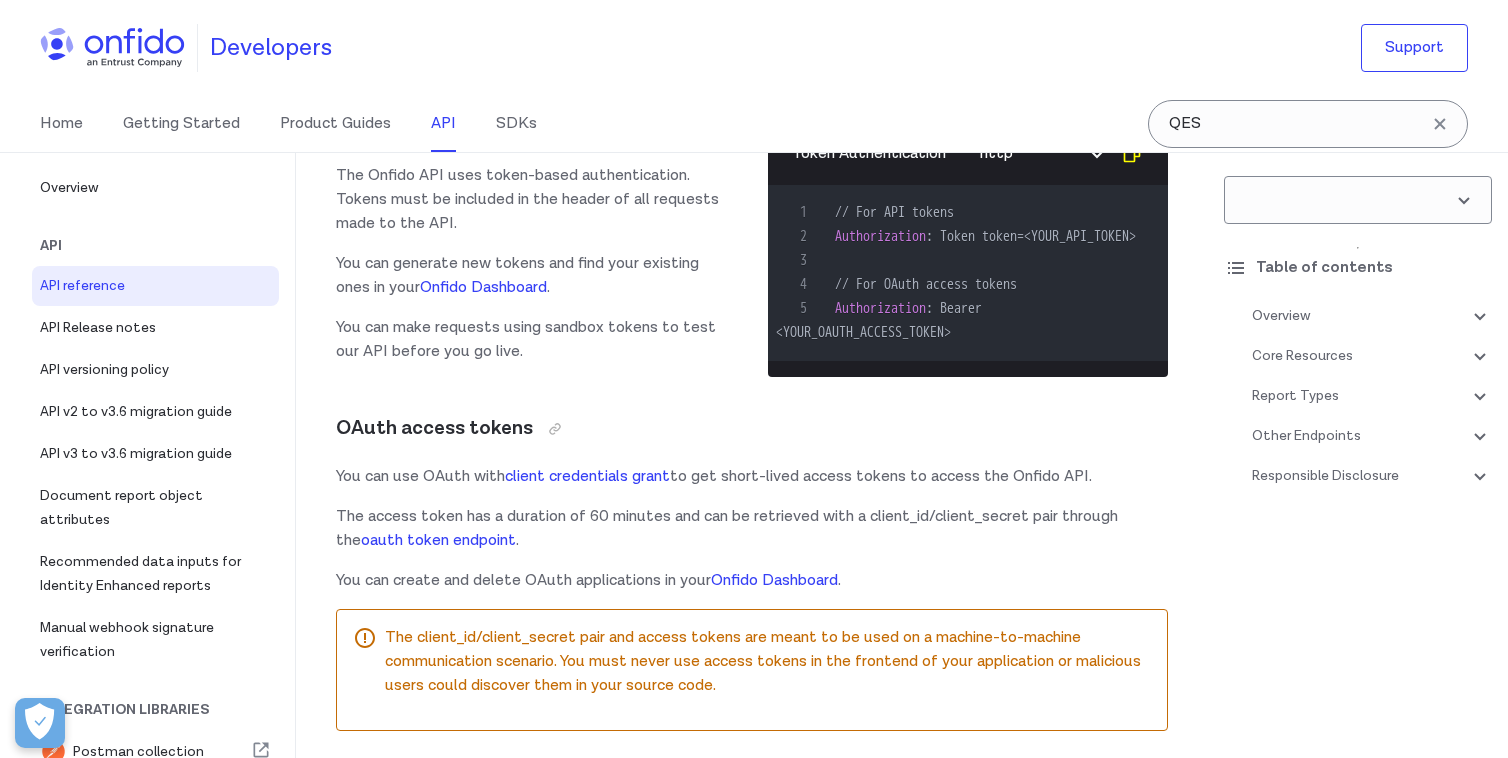 scroll, scrollTop: 0, scrollLeft: 0, axis: both 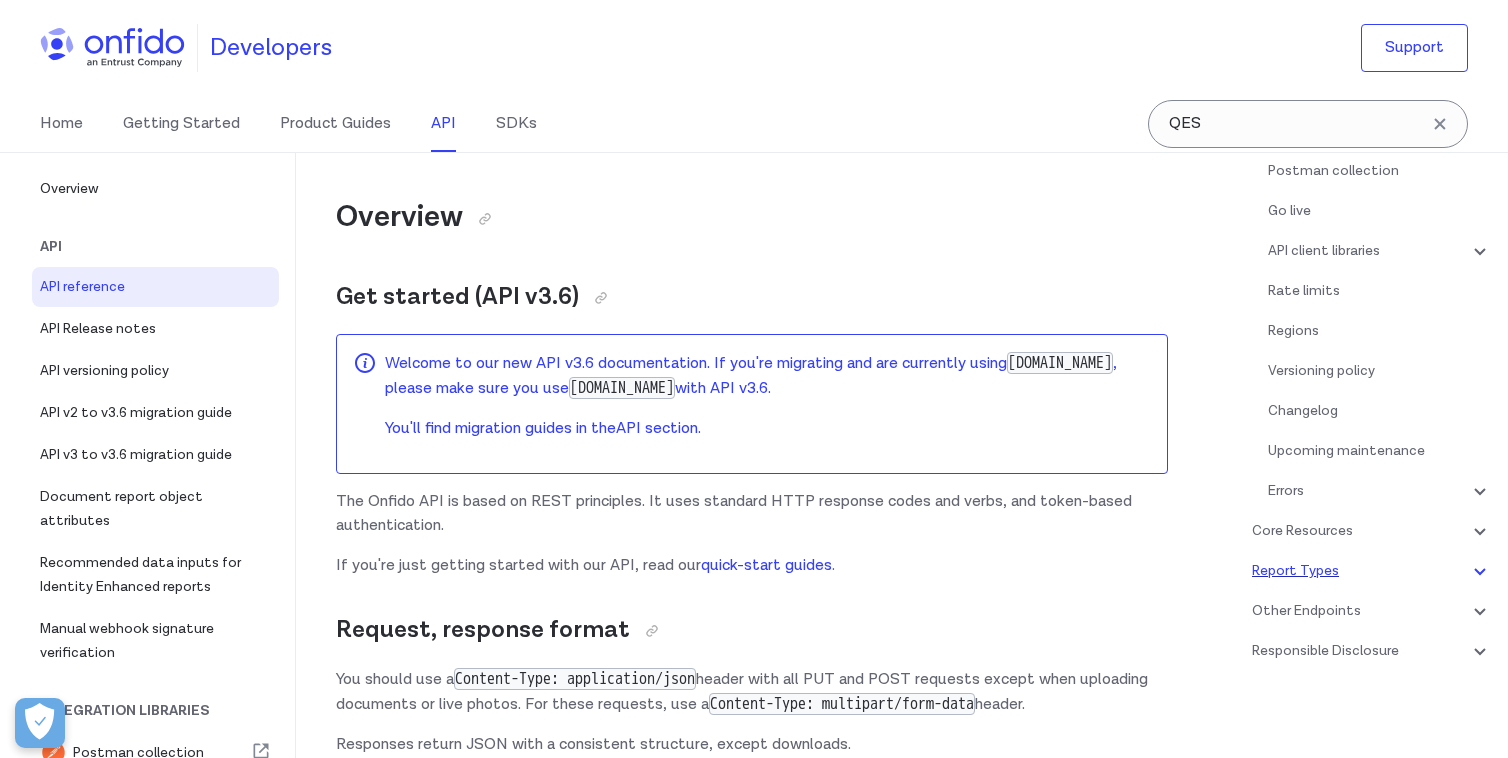 click on "Report Types" at bounding box center (1372, 571) 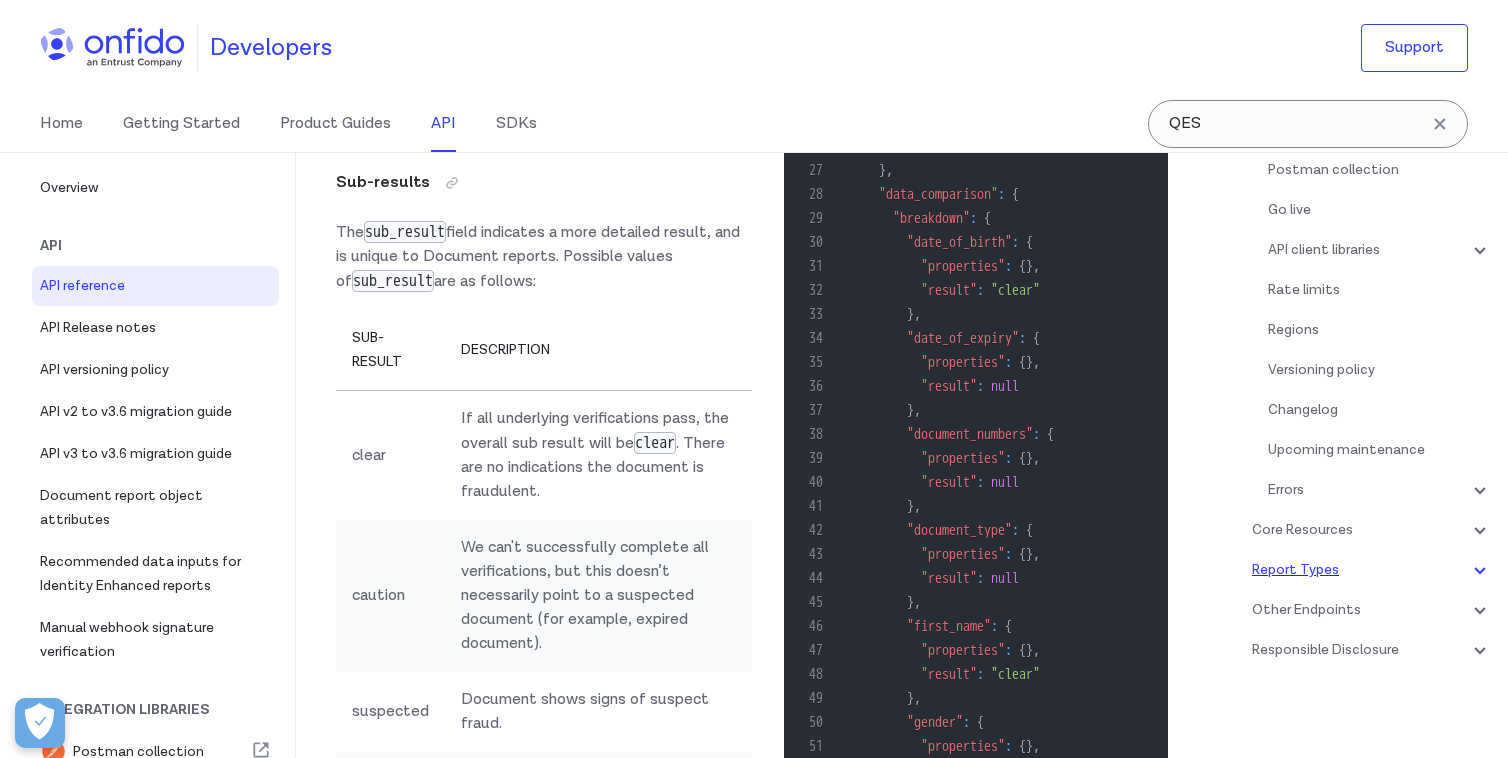 scroll, scrollTop: 210, scrollLeft: 0, axis: vertical 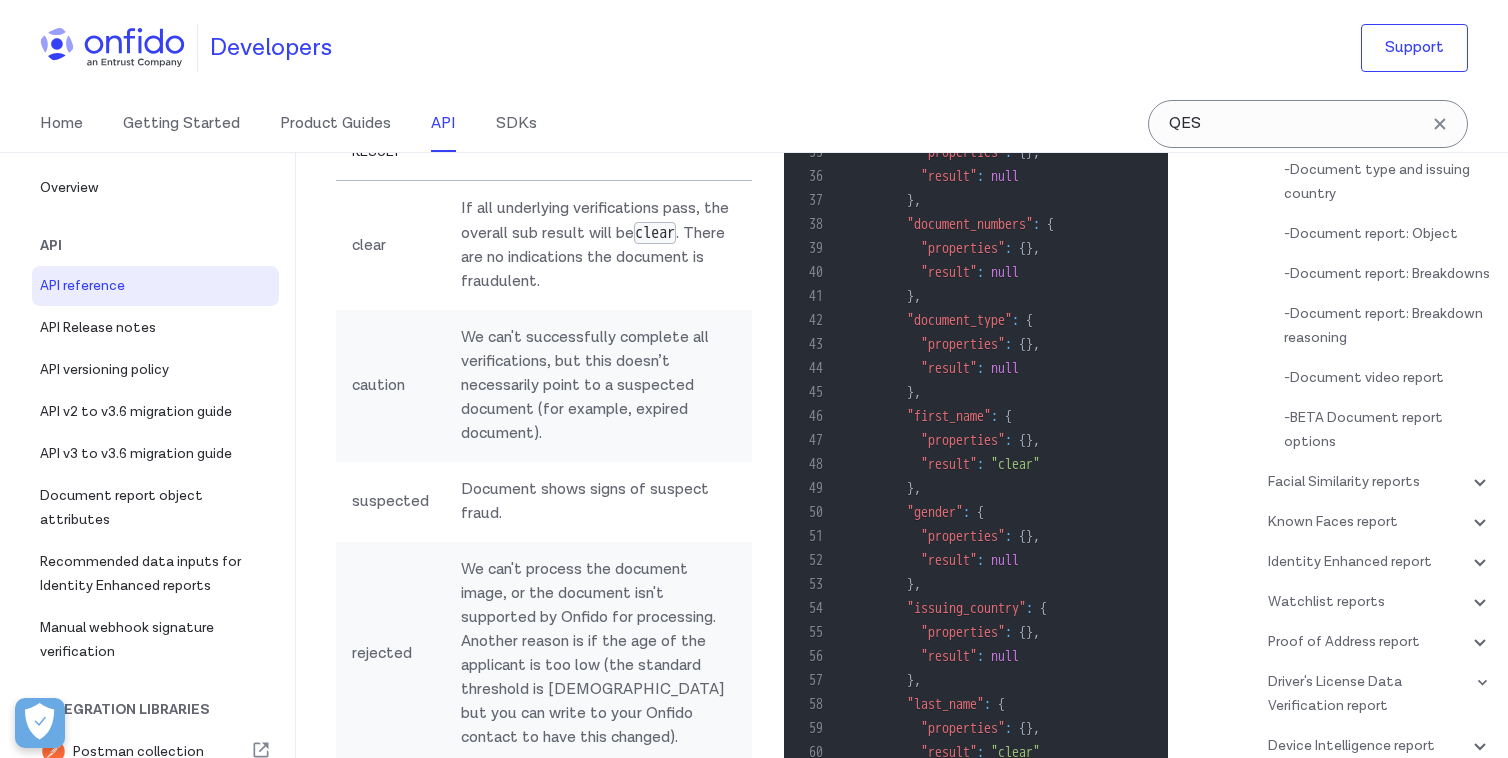 click on "Document with Driver Verification" at bounding box center (496, -2775) 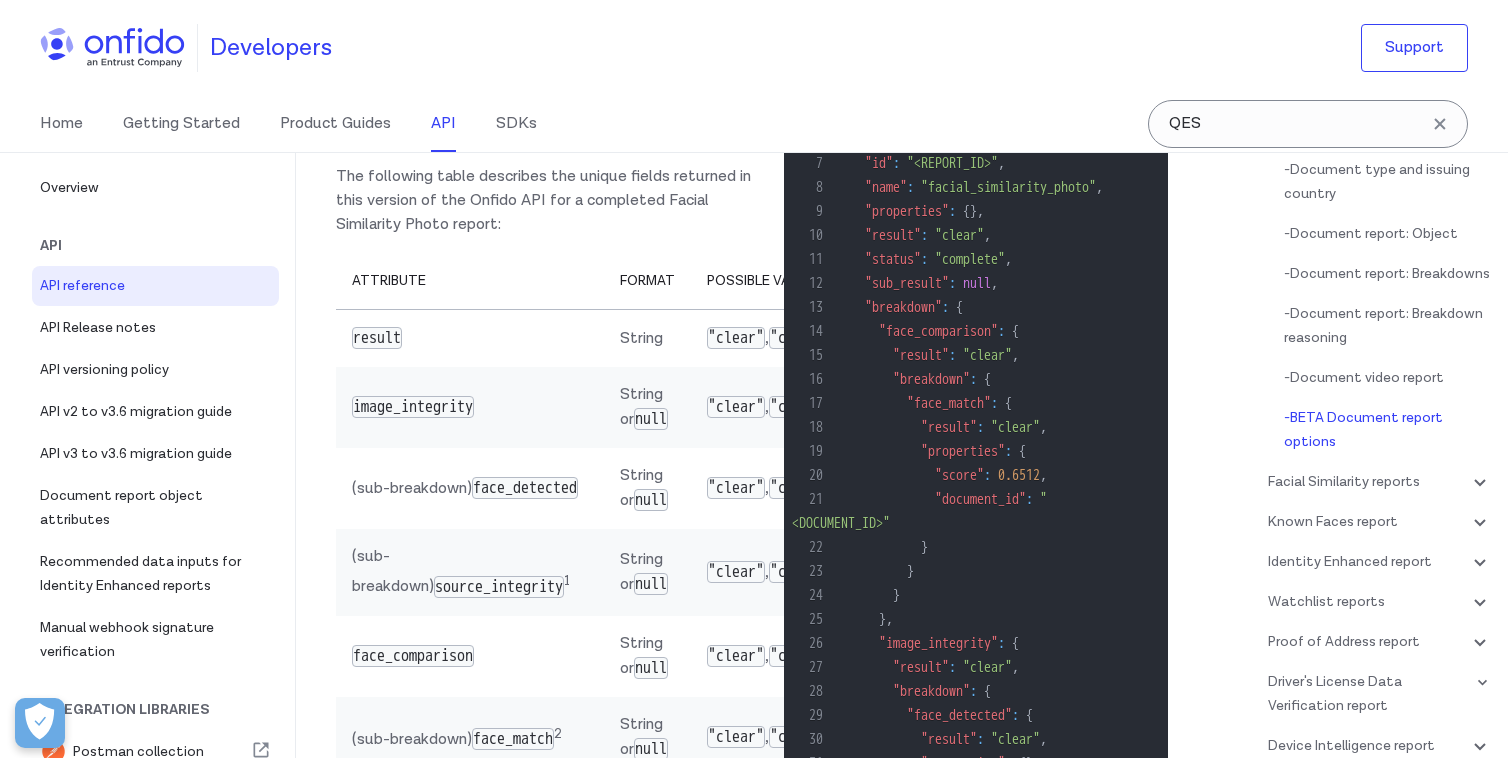 scroll, scrollTop: 101899, scrollLeft: 0, axis: vertical 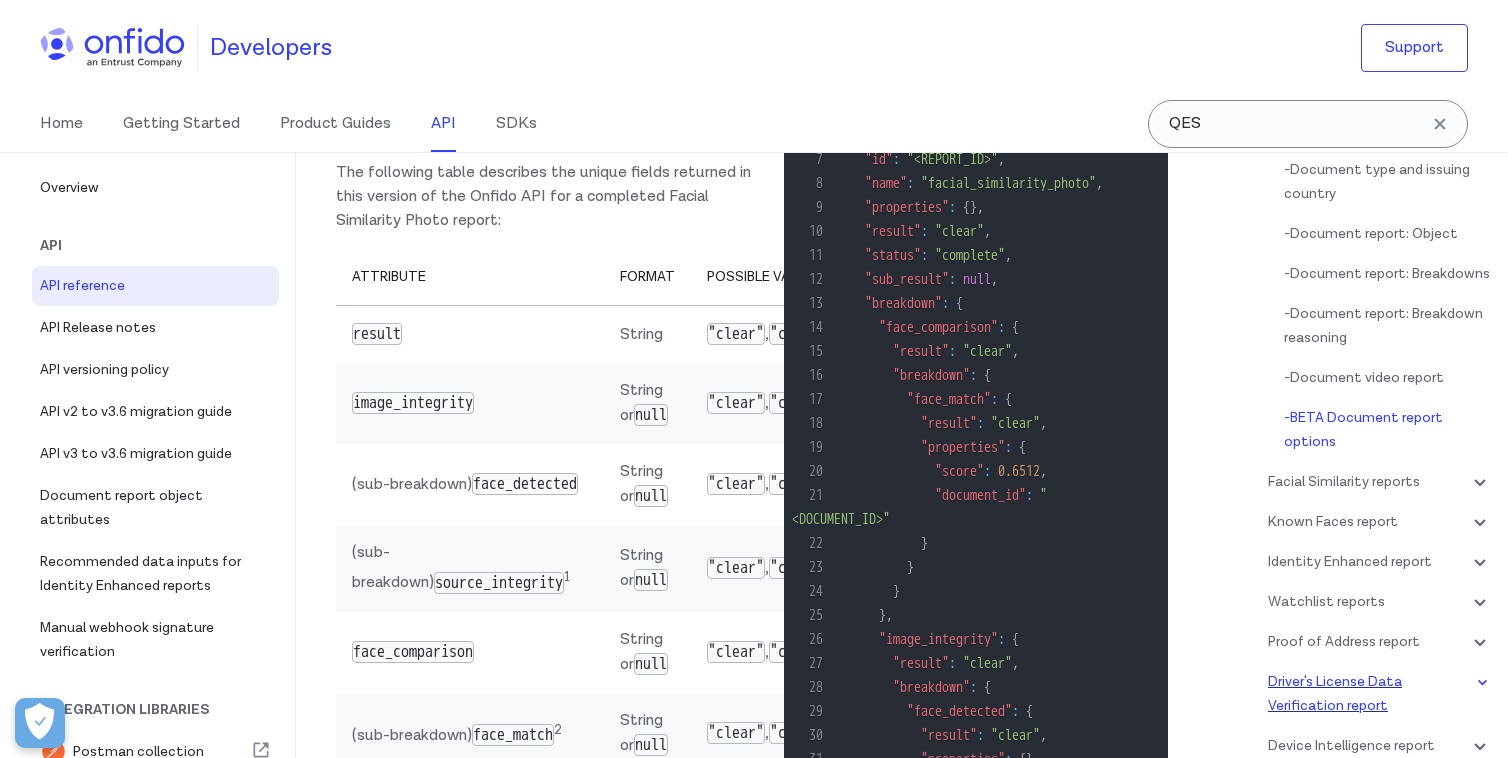click on "Driver's License Data Verification report" at bounding box center [1380, 694] 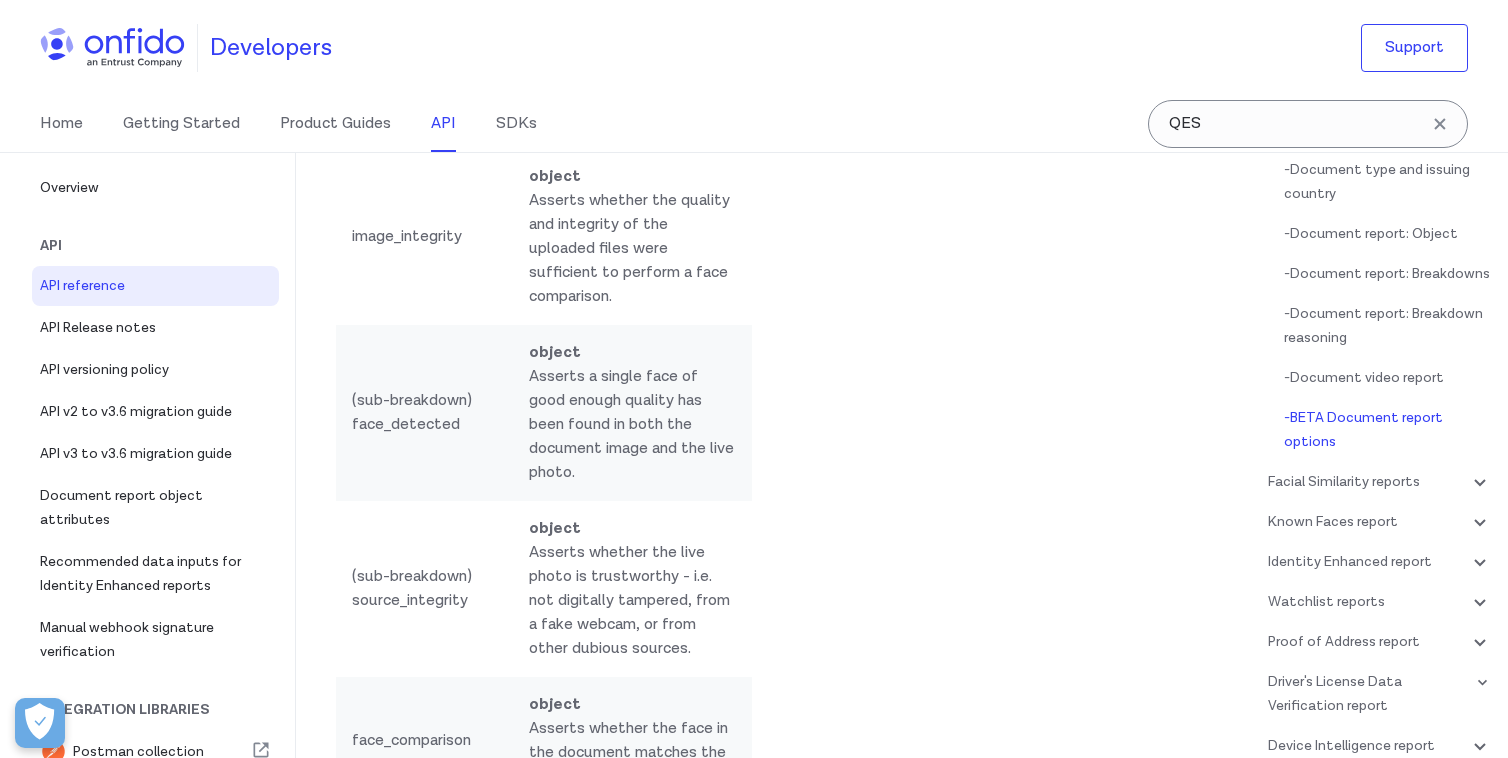 scroll, scrollTop: 103266, scrollLeft: 0, axis: vertical 